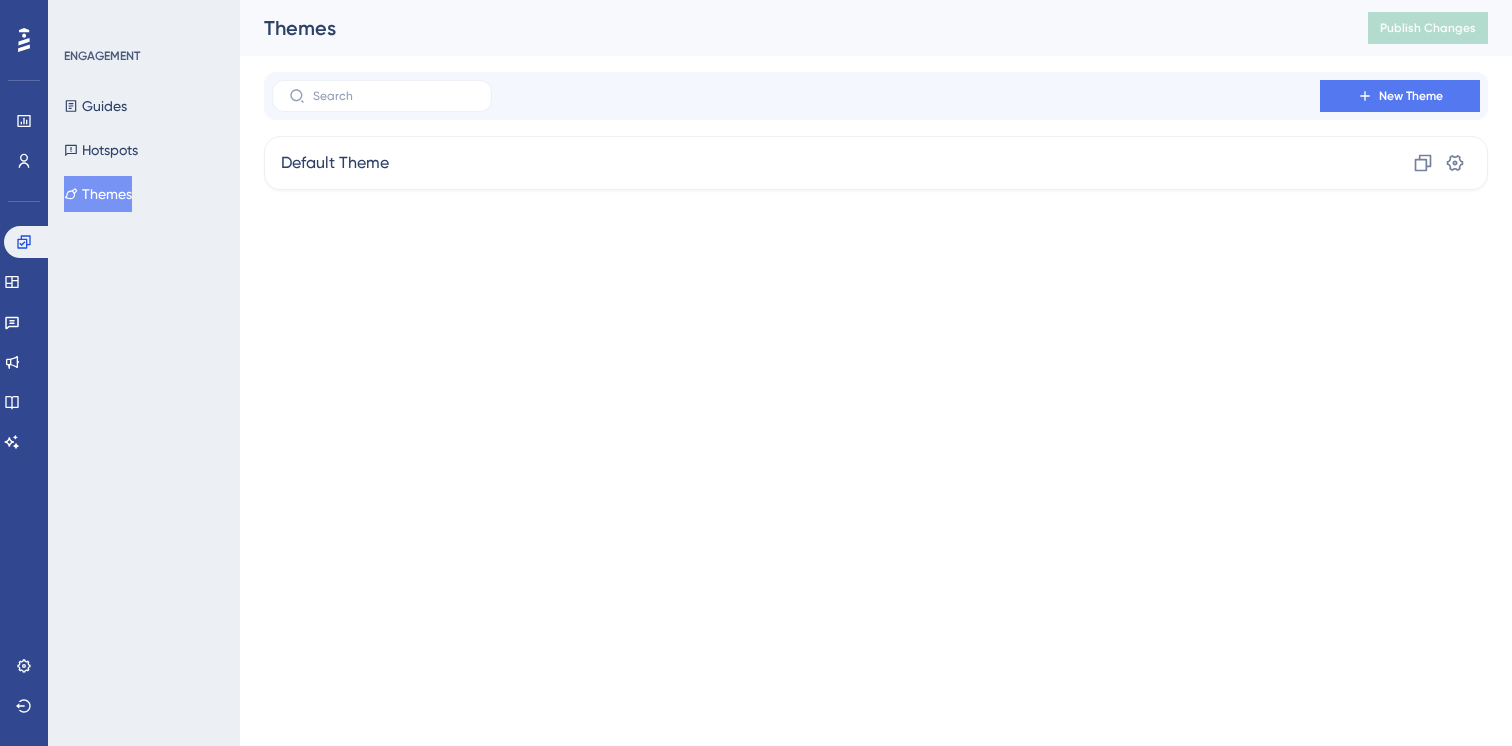 scroll, scrollTop: 0, scrollLeft: 0, axis: both 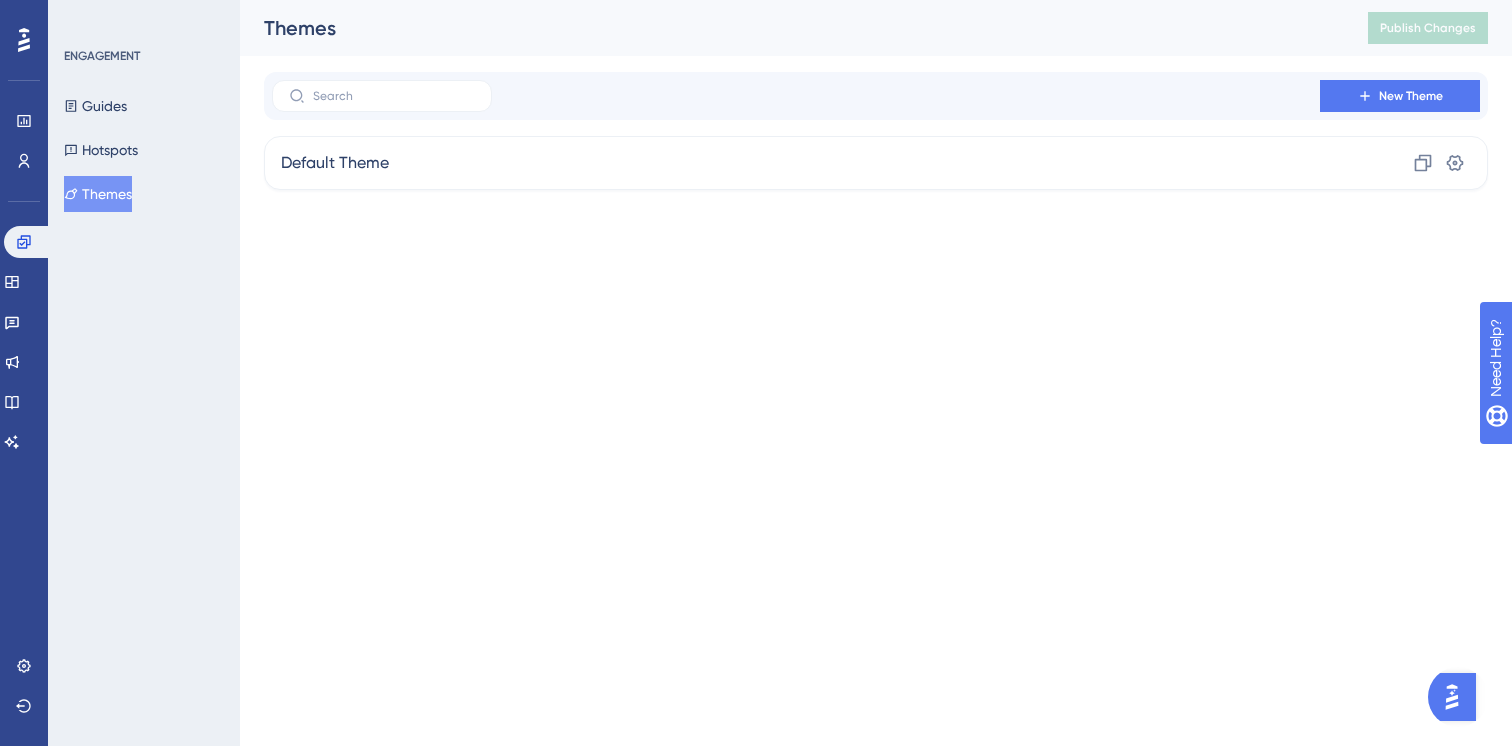 click on "Themes" at bounding box center (98, 194) 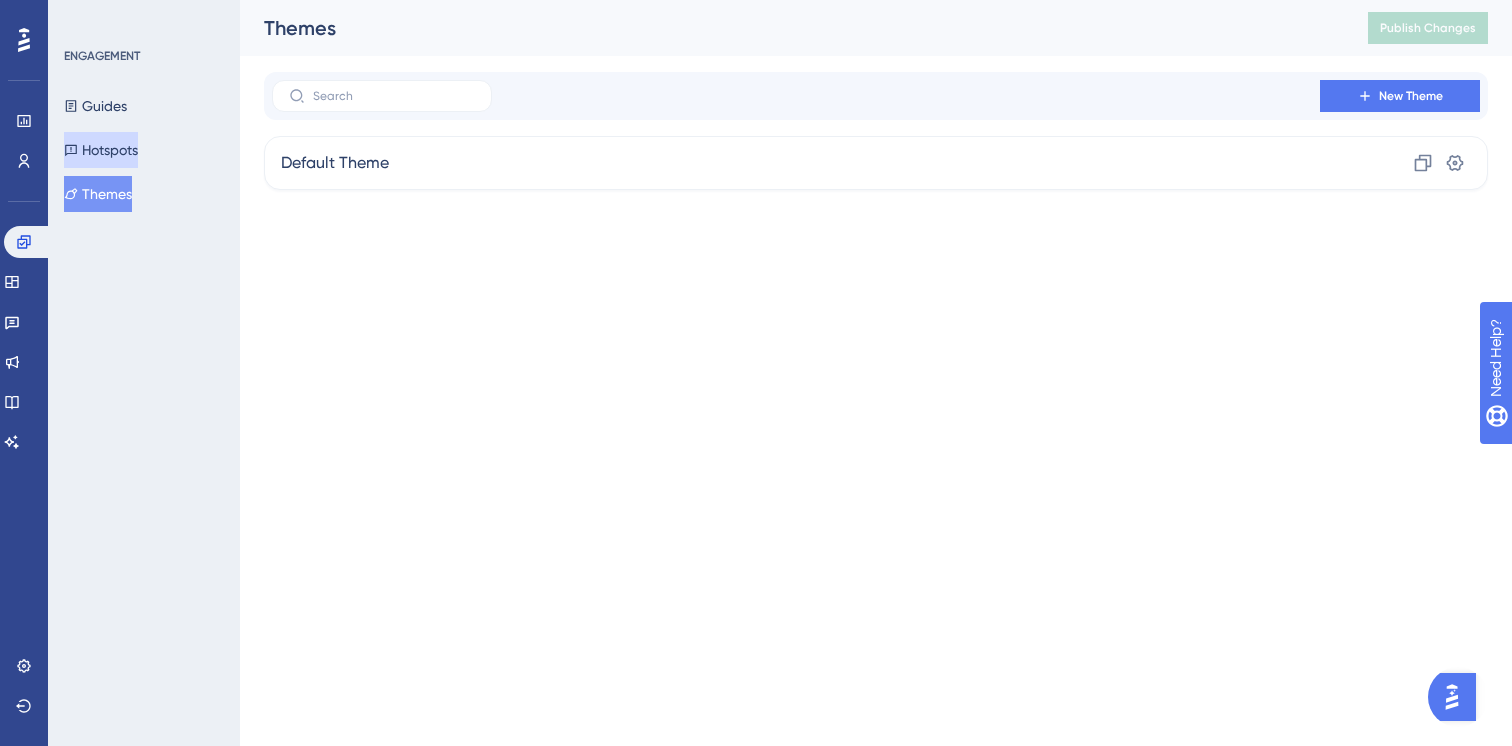 click on "Hotspots" at bounding box center (101, 150) 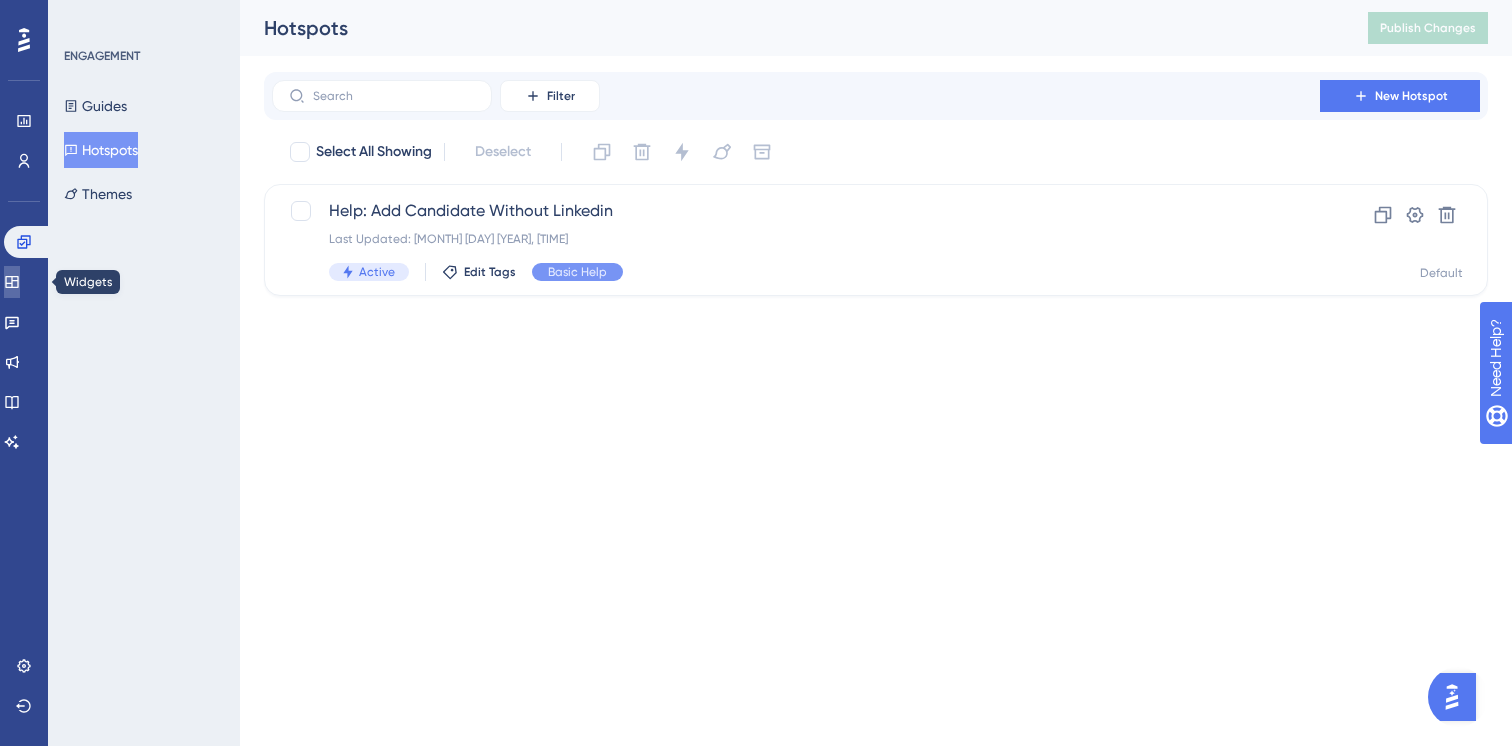 click at bounding box center [12, 282] 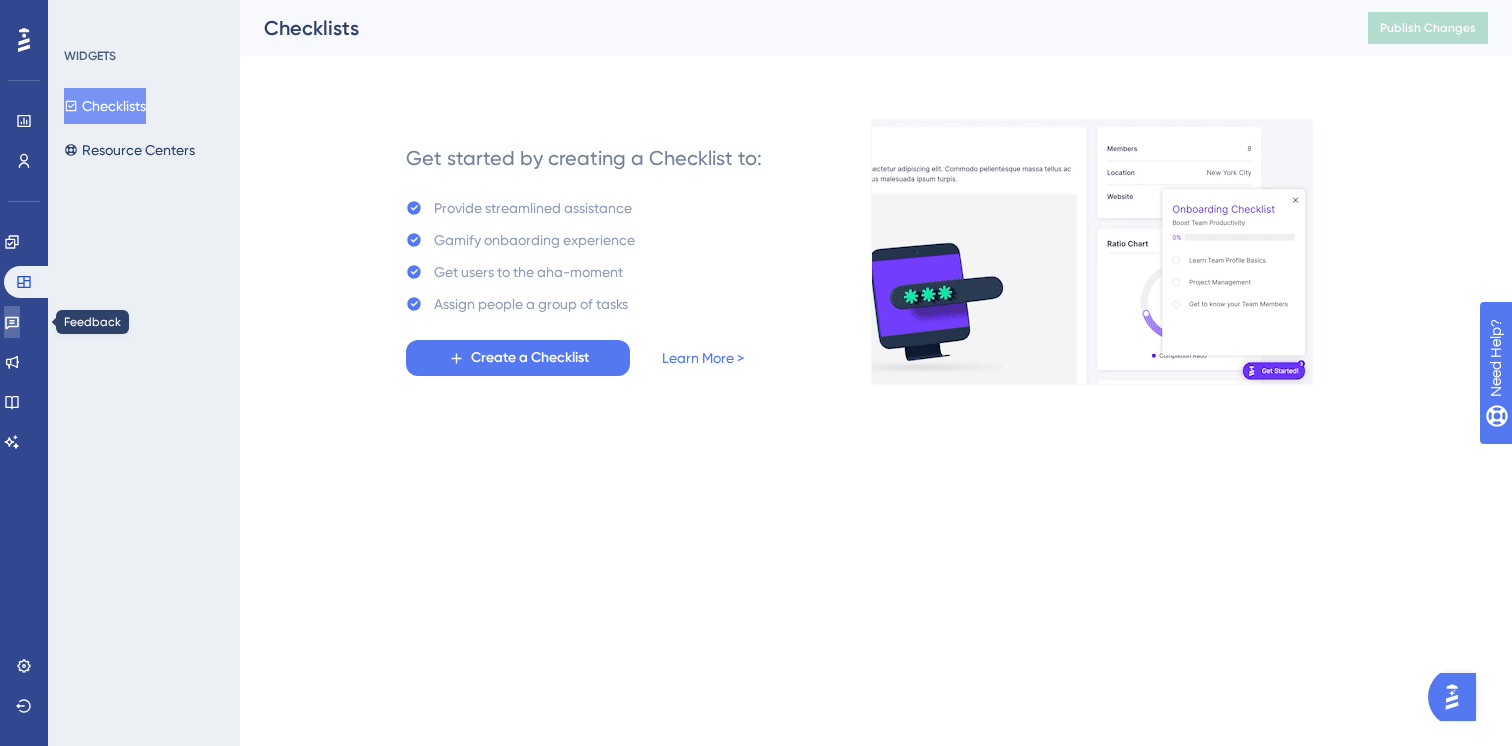 click at bounding box center [12, 322] 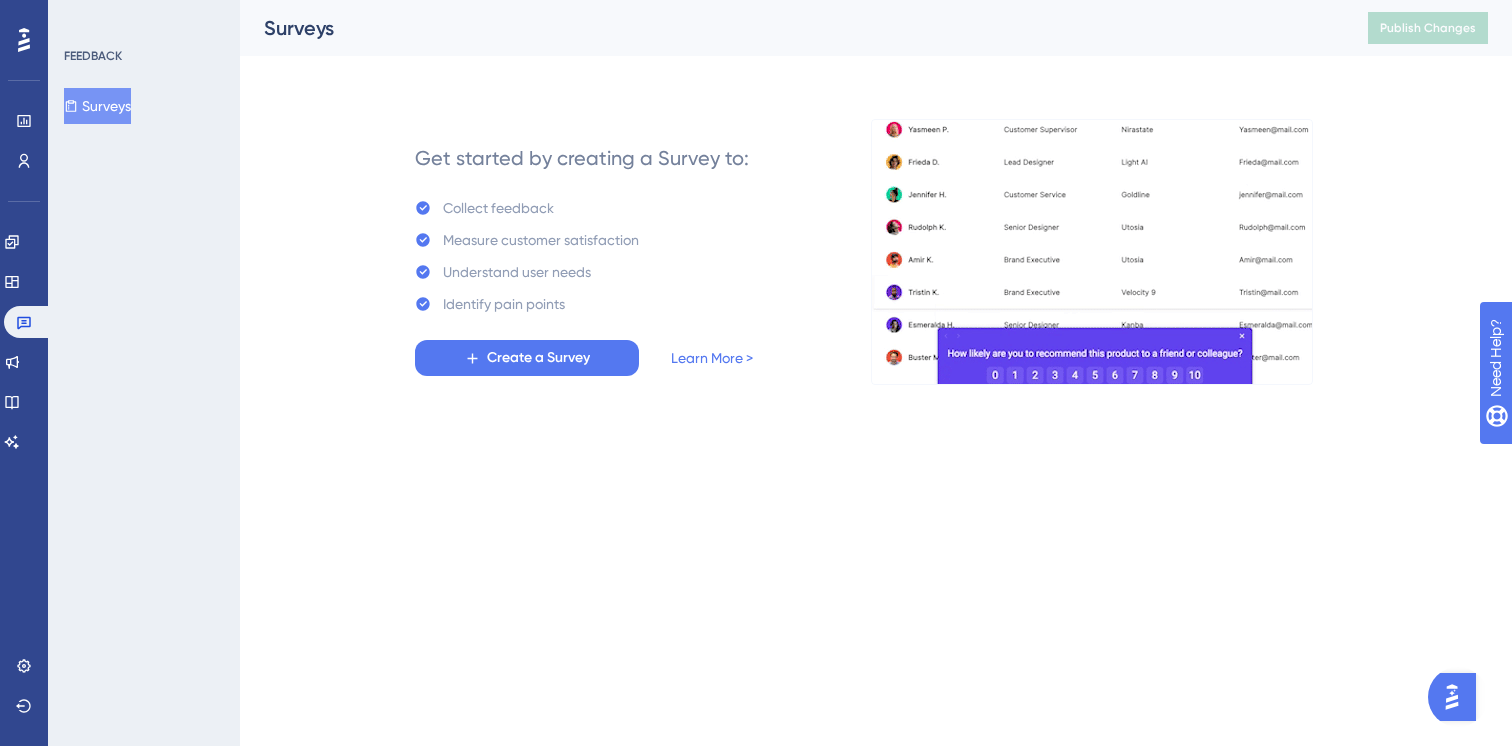 click on "Engagement Widgets Feedback Product Updates Knowledge Base AI Assistant" at bounding box center [24, 342] 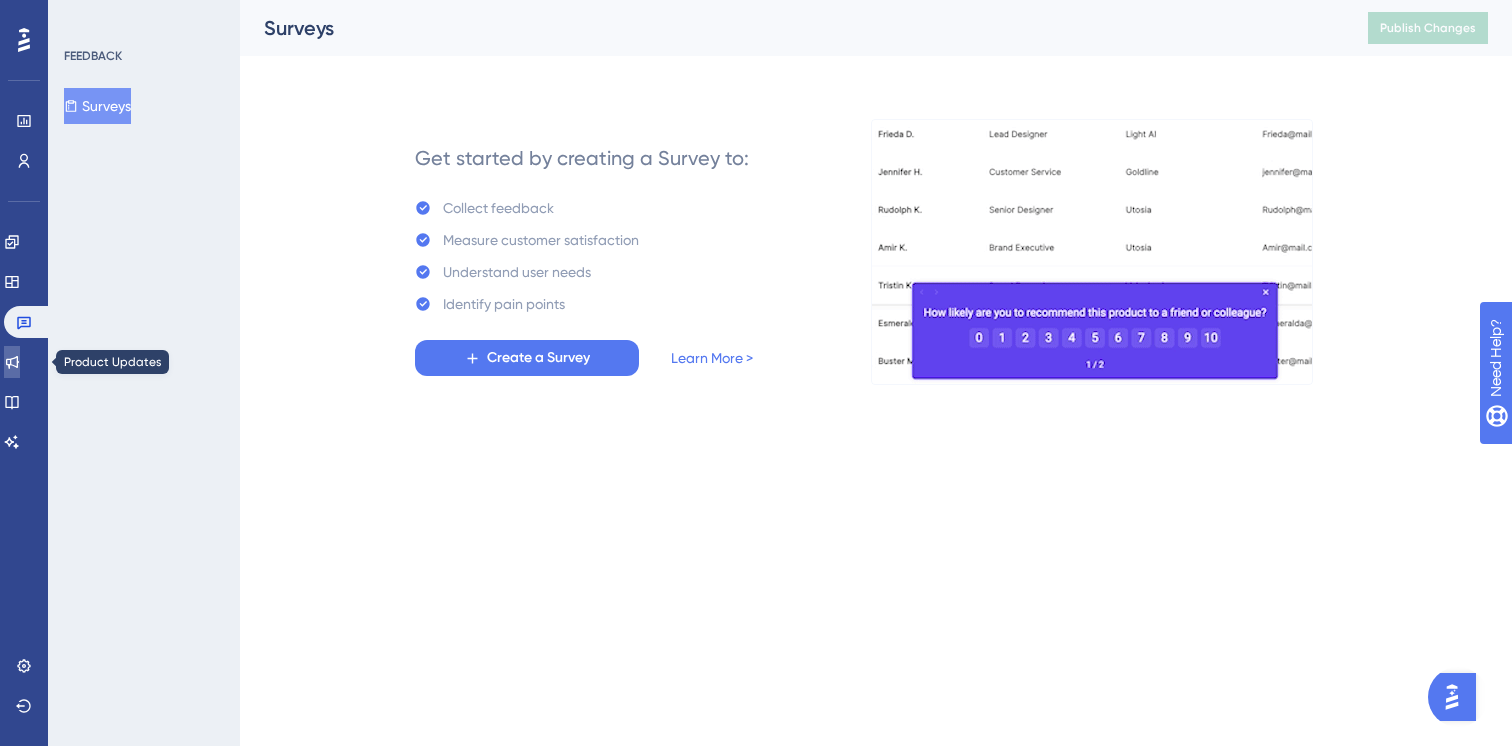 click 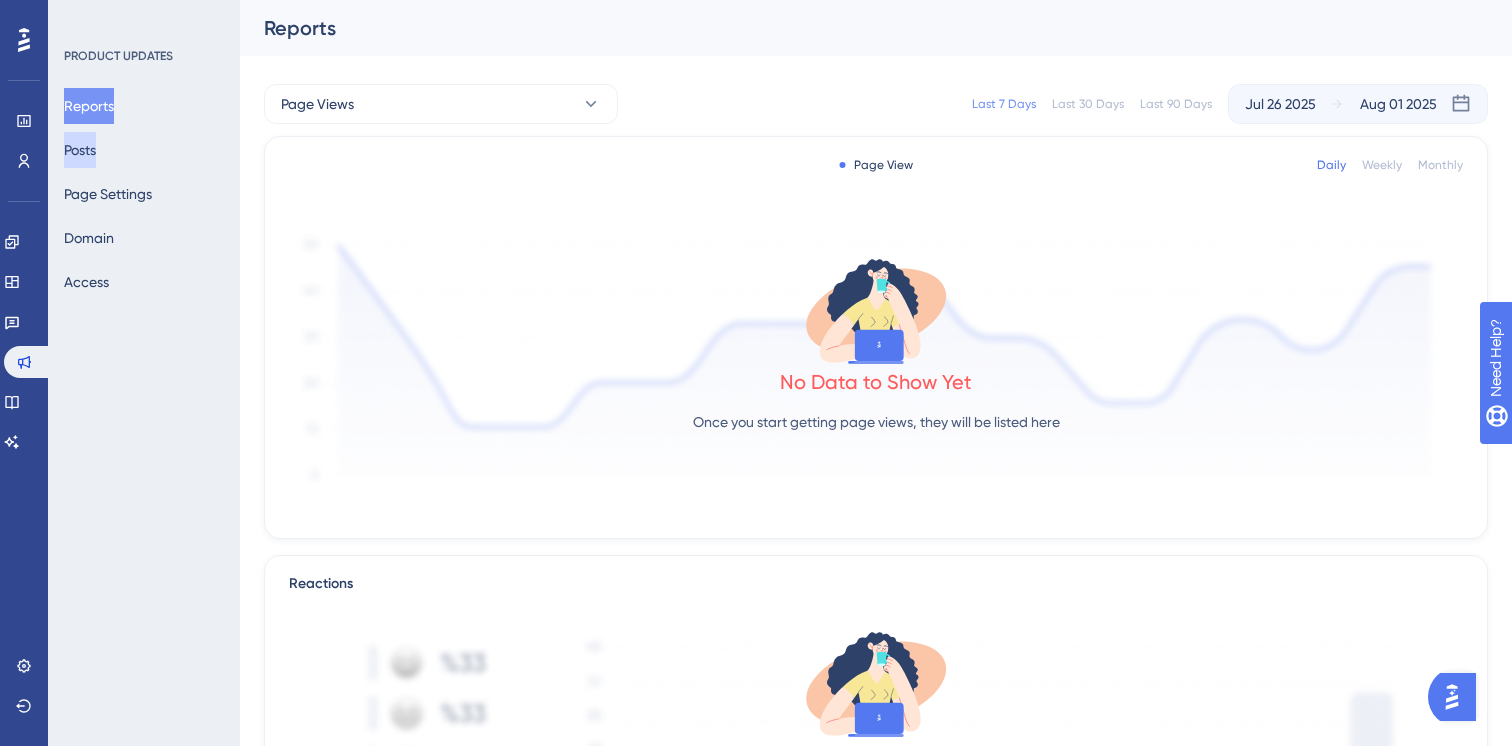 click on "Posts" at bounding box center (80, 150) 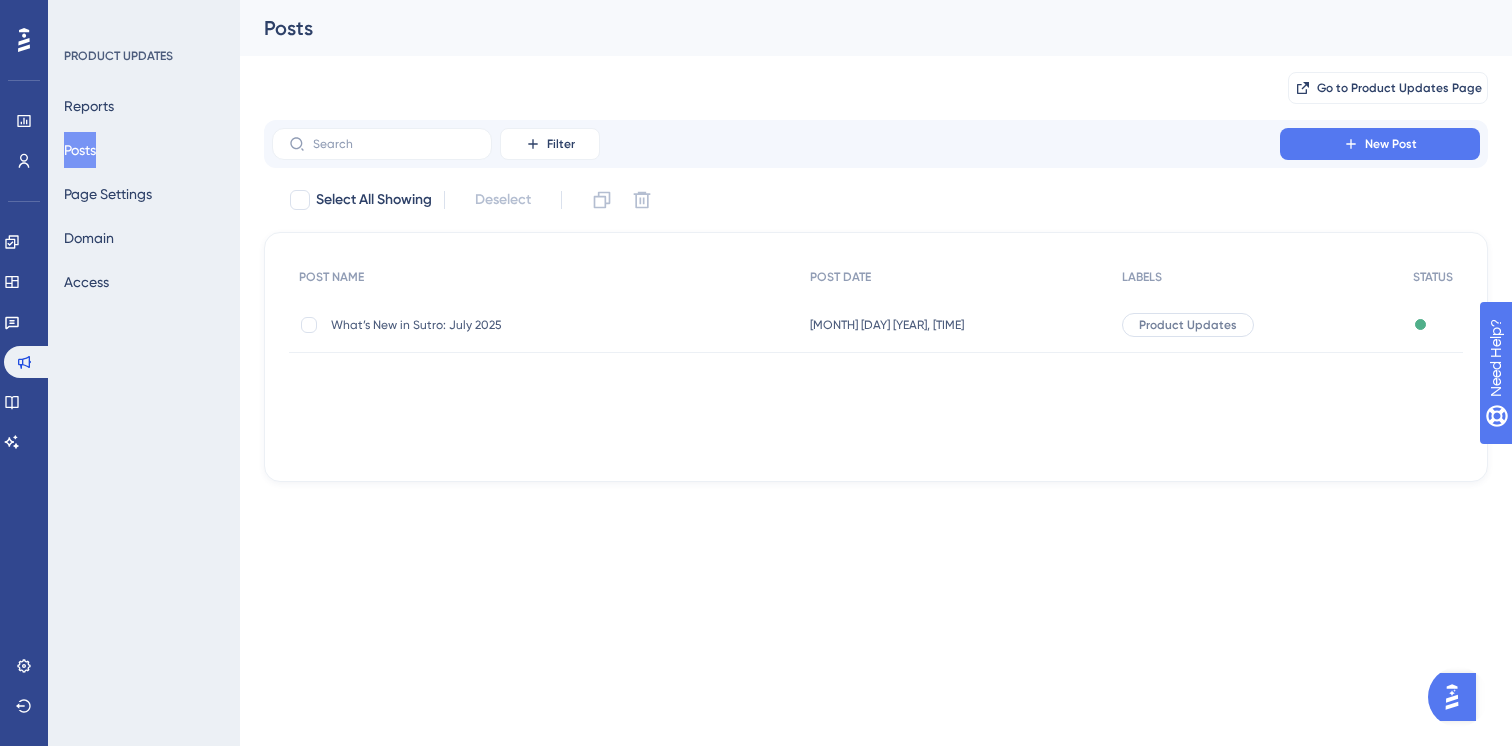 click on "What’s New in Sutro: July 2025" at bounding box center (491, 325) 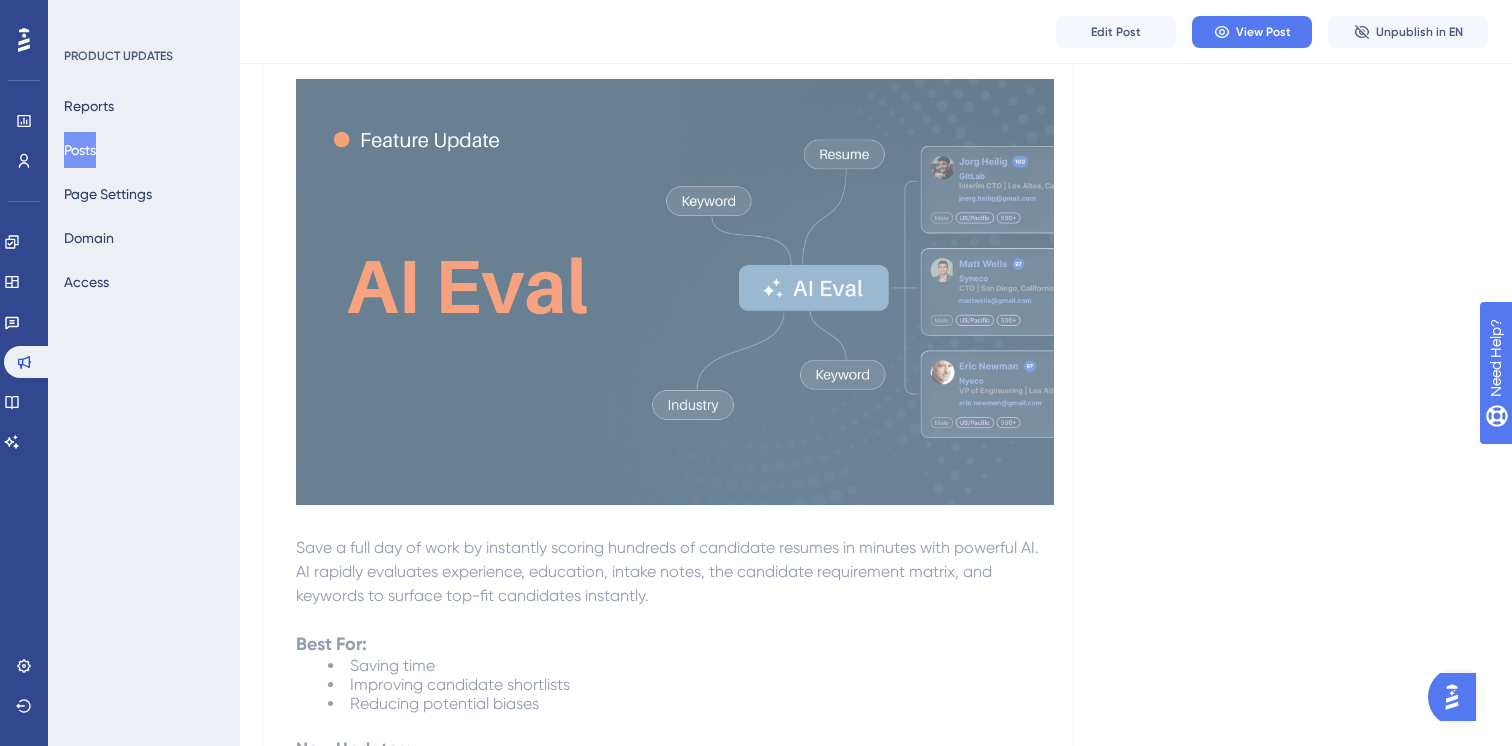 scroll, scrollTop: 922, scrollLeft: 0, axis: vertical 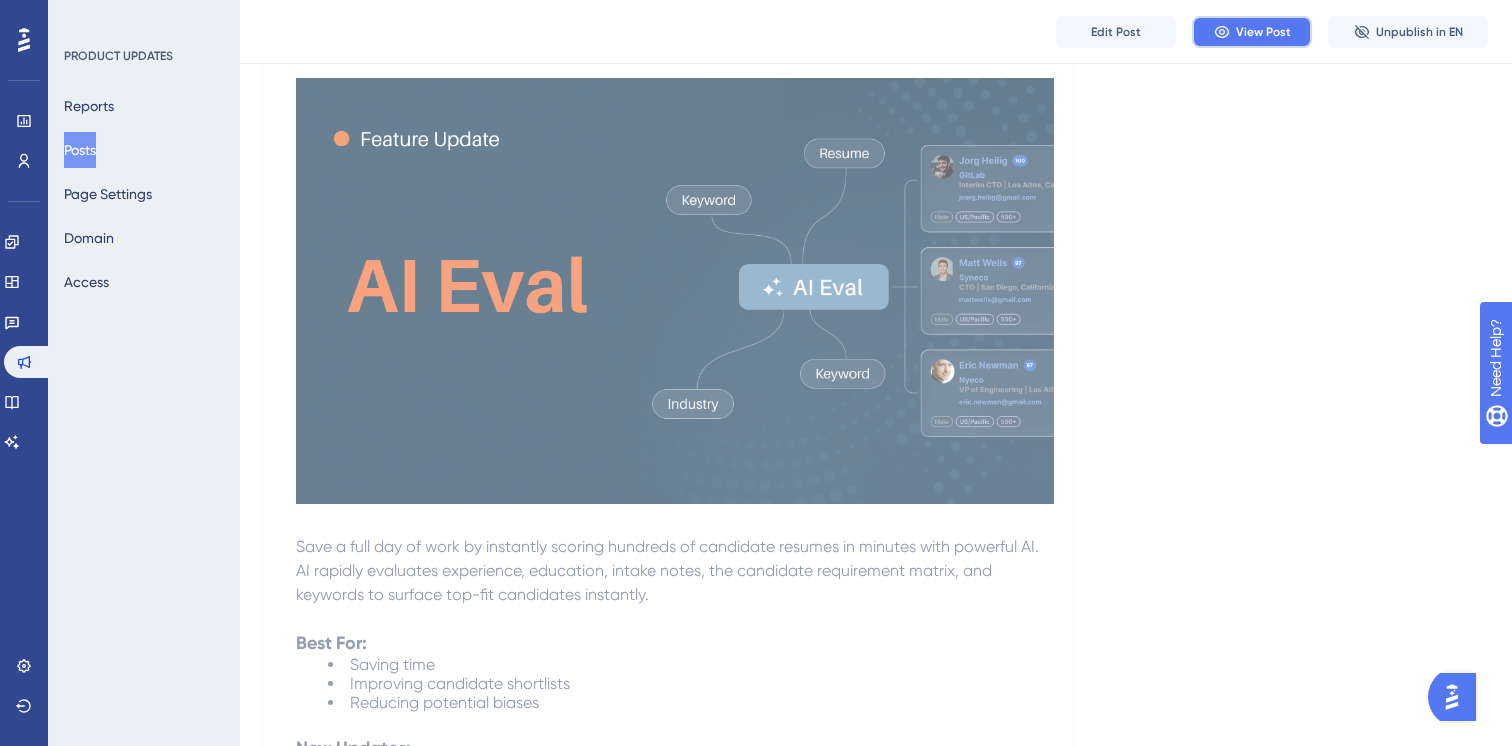 click on "View Post" at bounding box center (1263, 32) 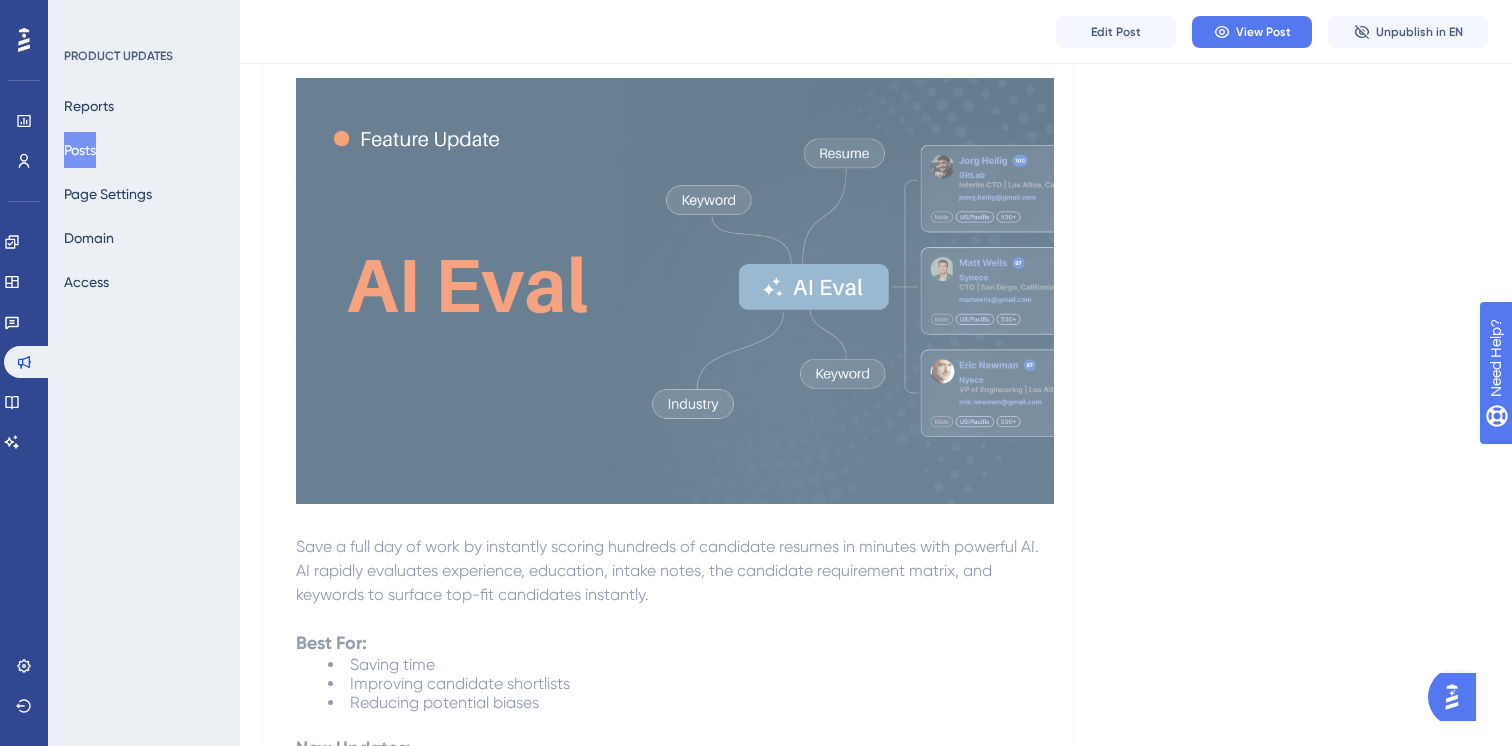 click on "Performance Users" at bounding box center [24, 141] 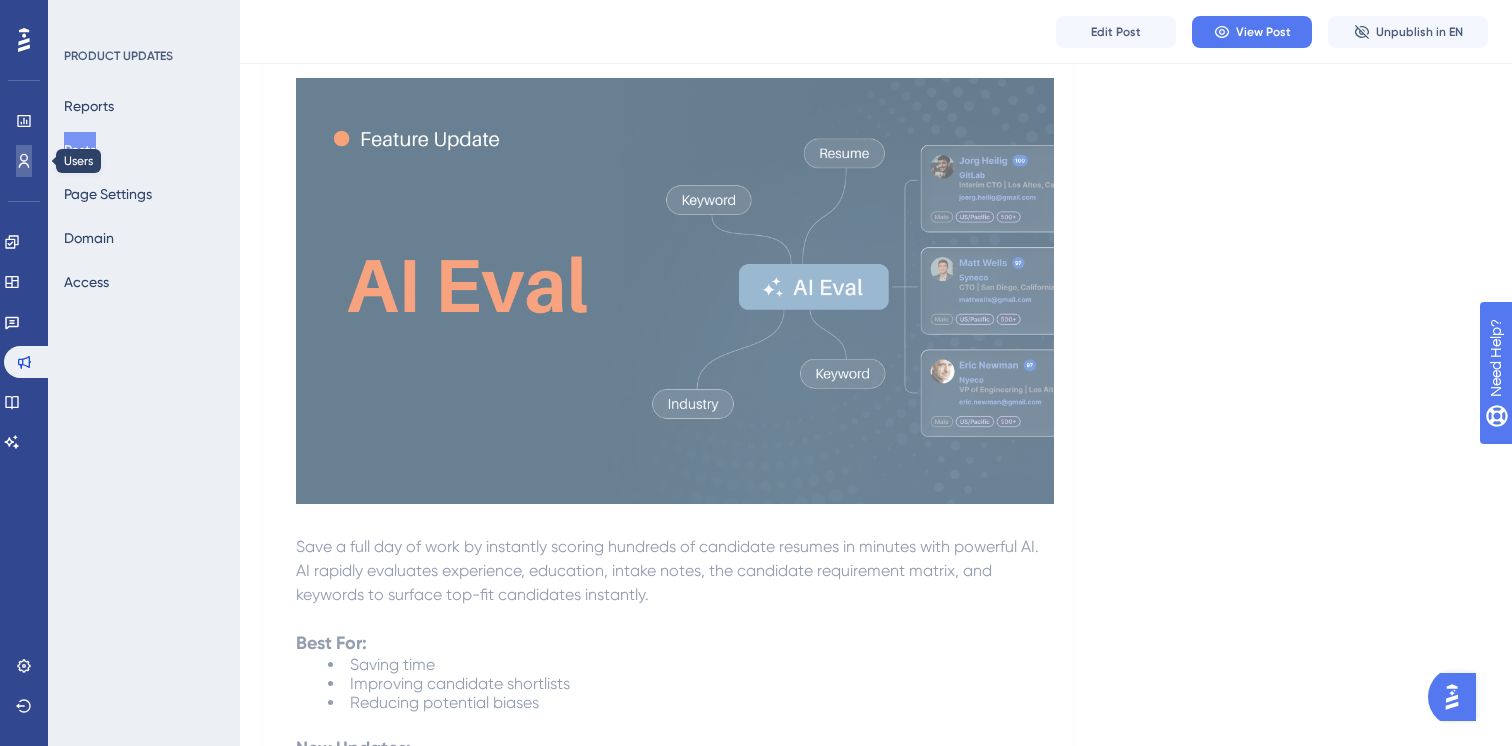 click 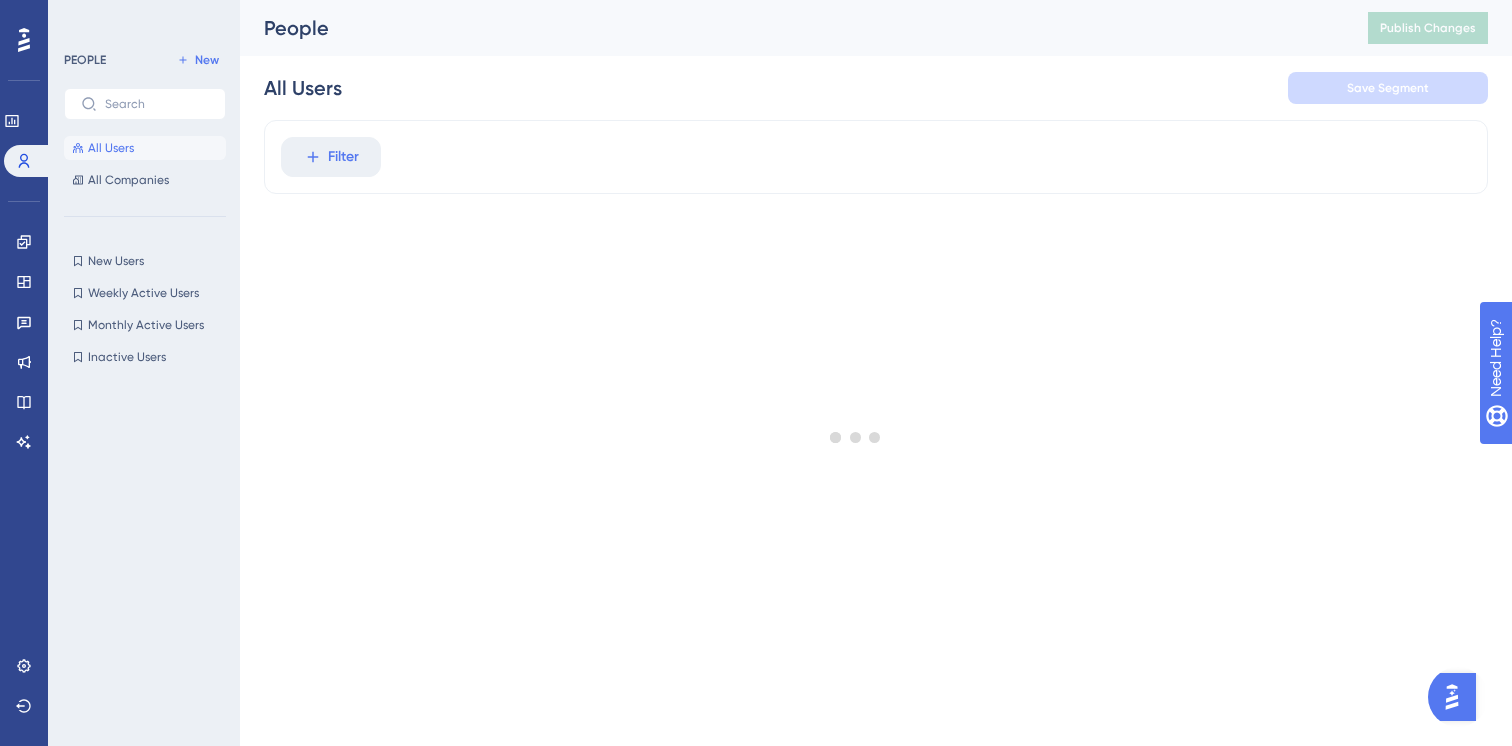 scroll, scrollTop: 0, scrollLeft: 0, axis: both 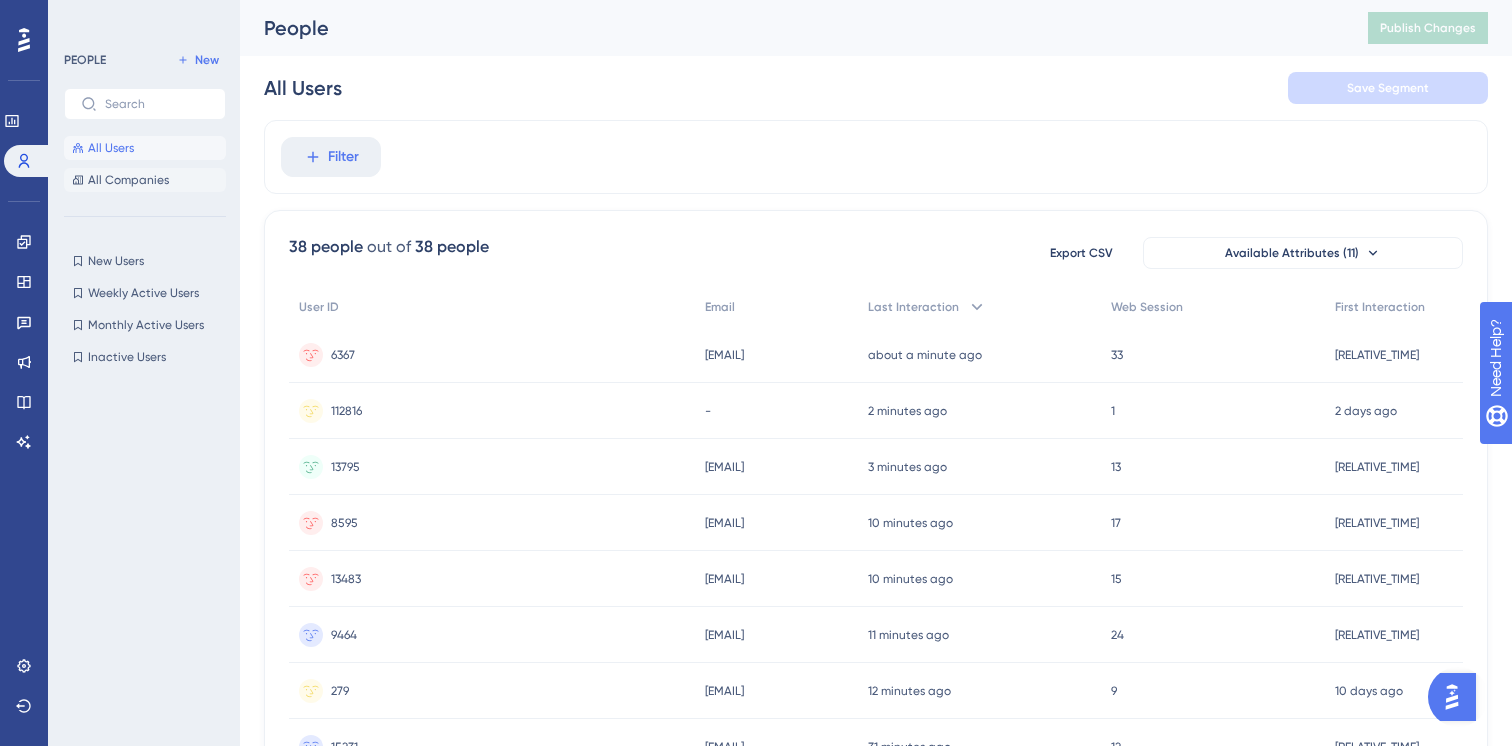 click on "All Companies" at bounding box center [128, 180] 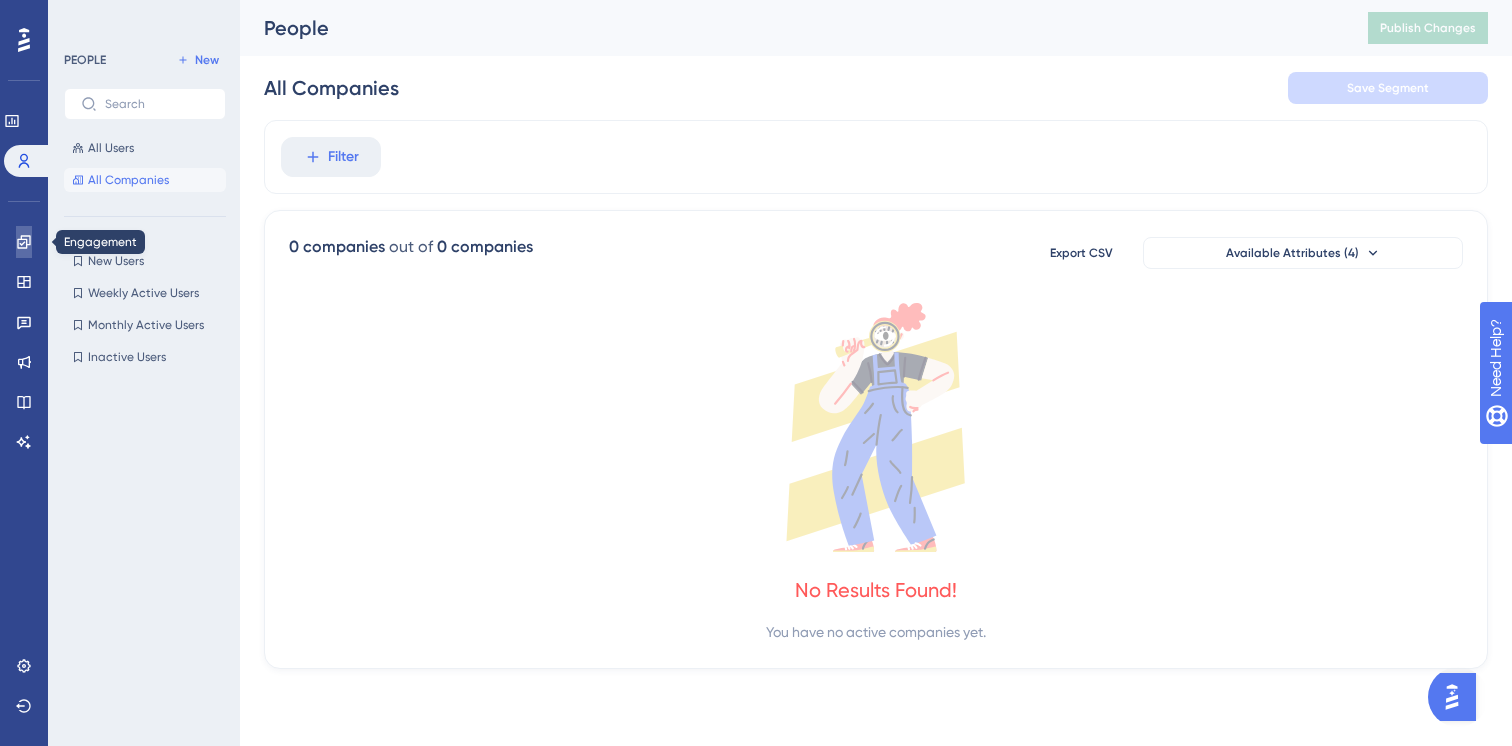 click 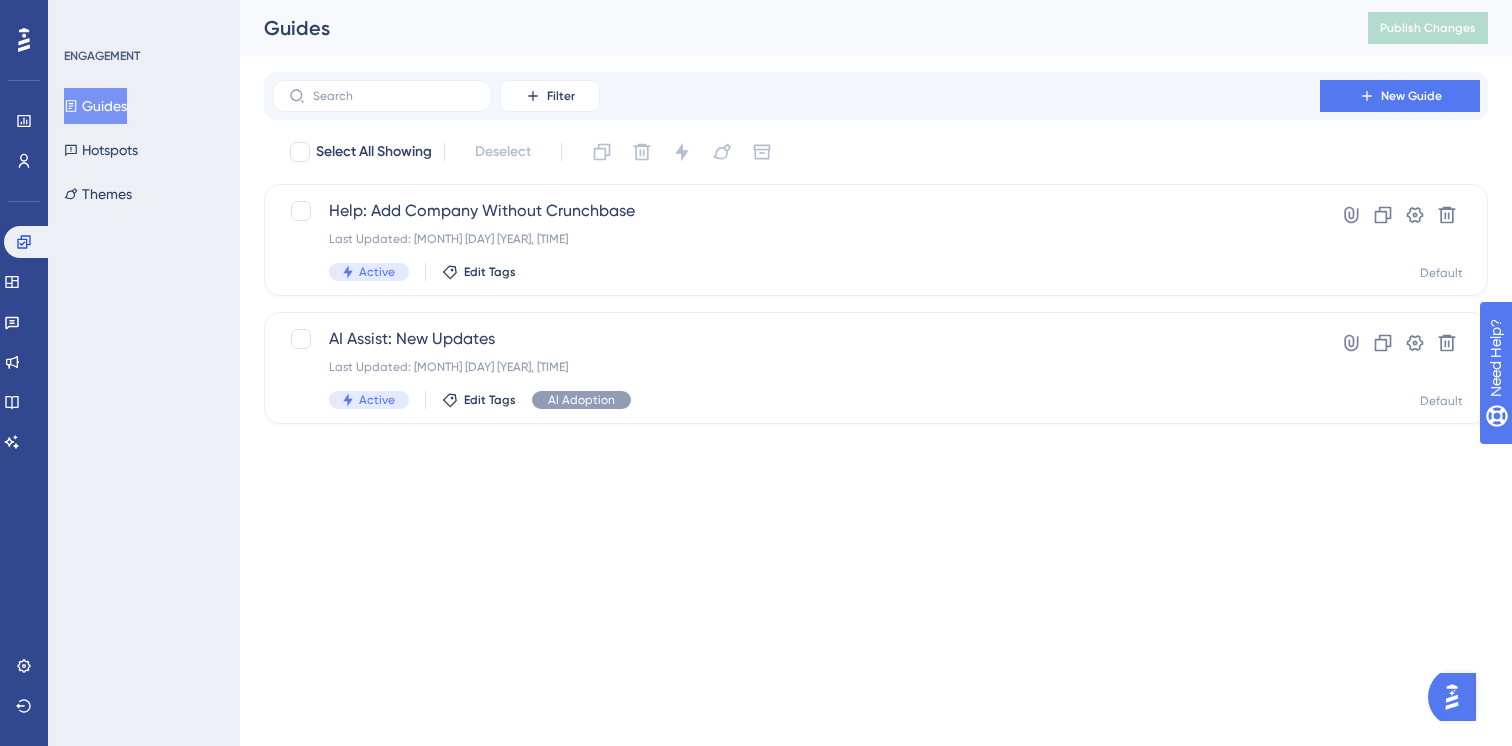 click on "Guides Hotspots Themes" at bounding box center (145, 150) 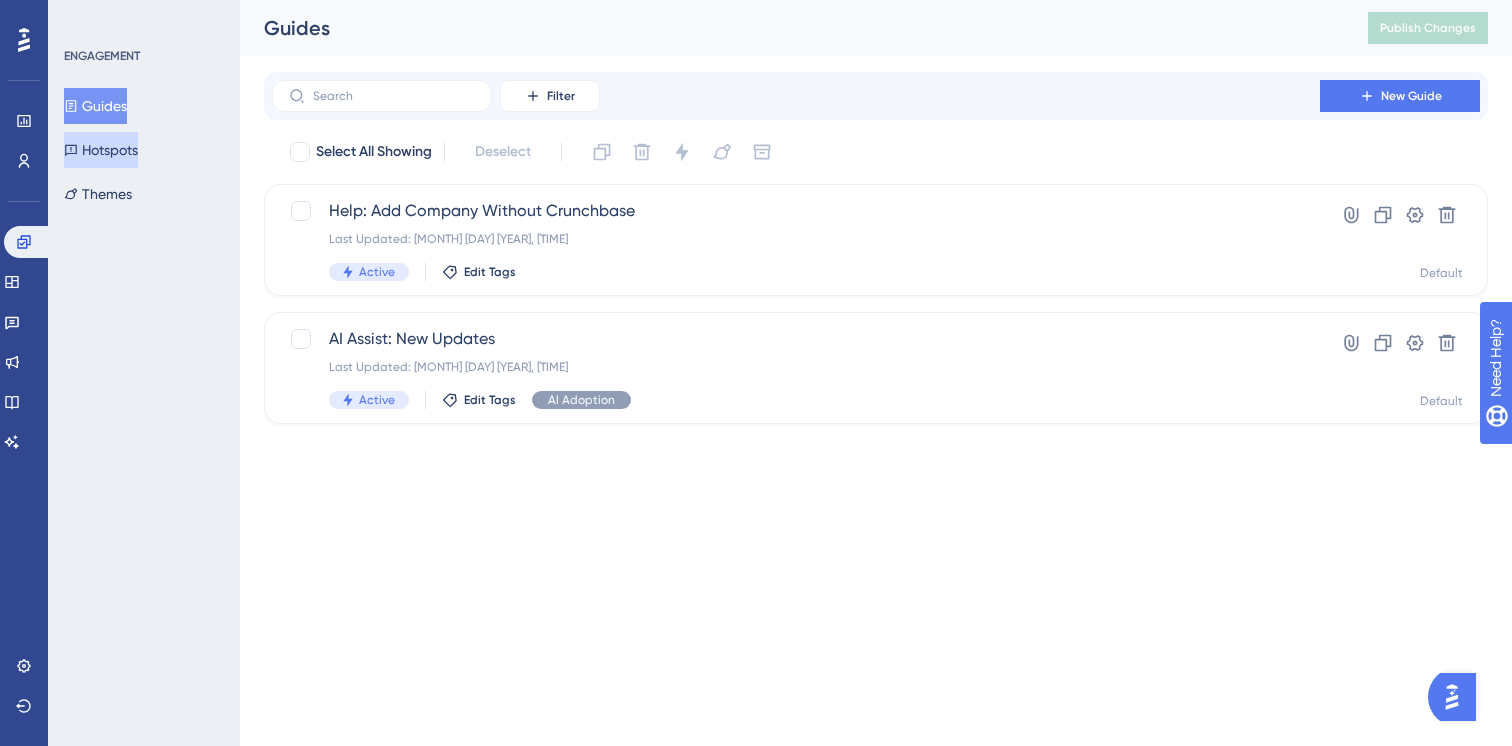 click on "Hotspots" at bounding box center (101, 150) 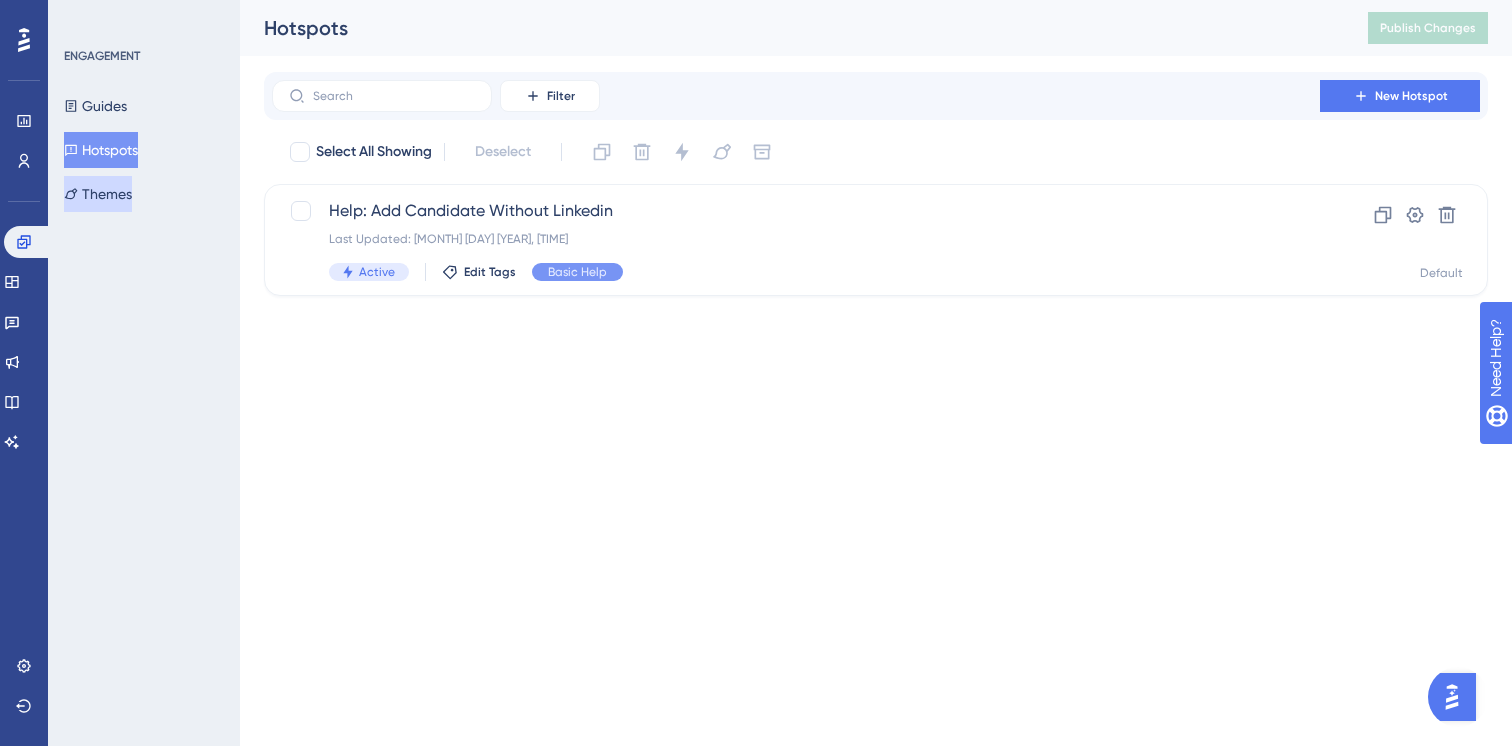 click on "Themes" at bounding box center (98, 194) 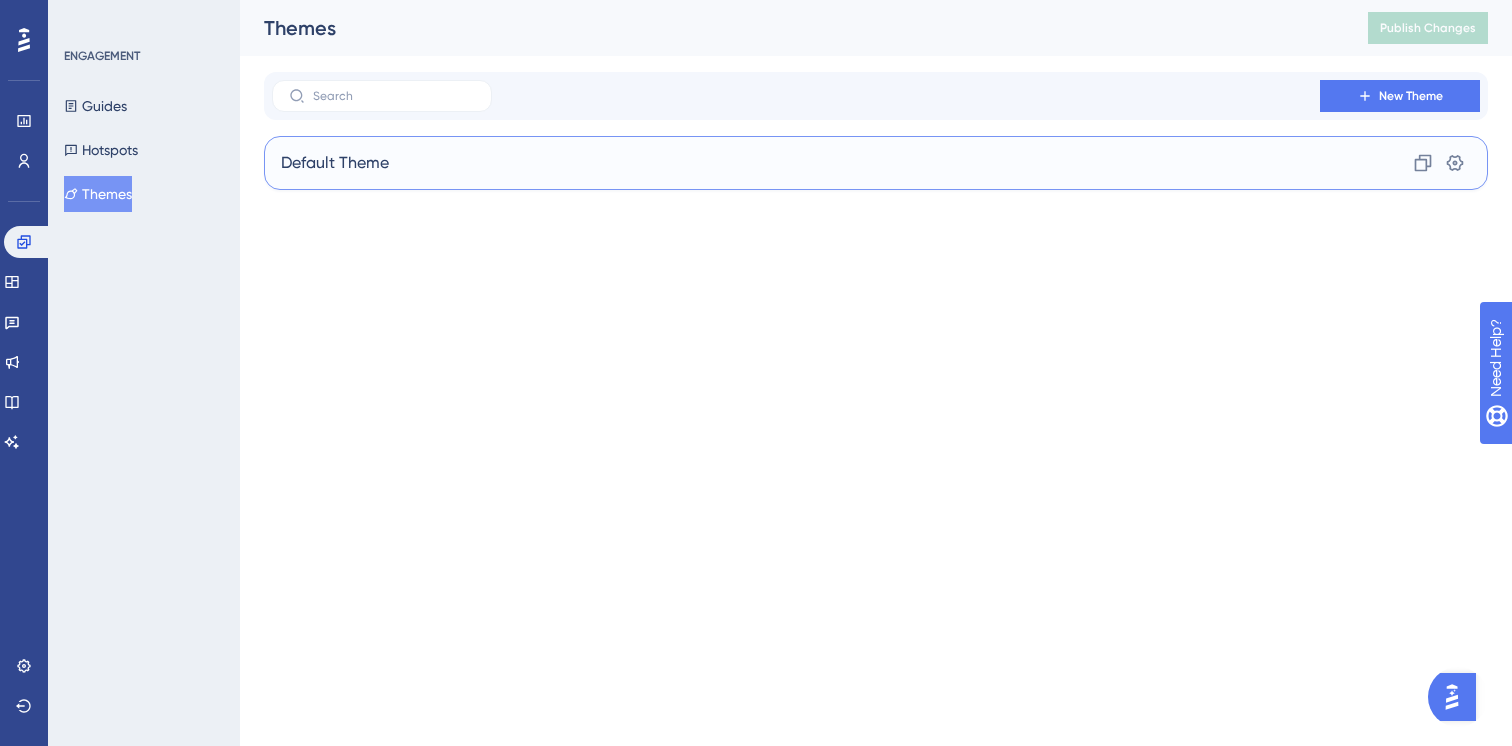 click on "Default Theme" at bounding box center [335, 163] 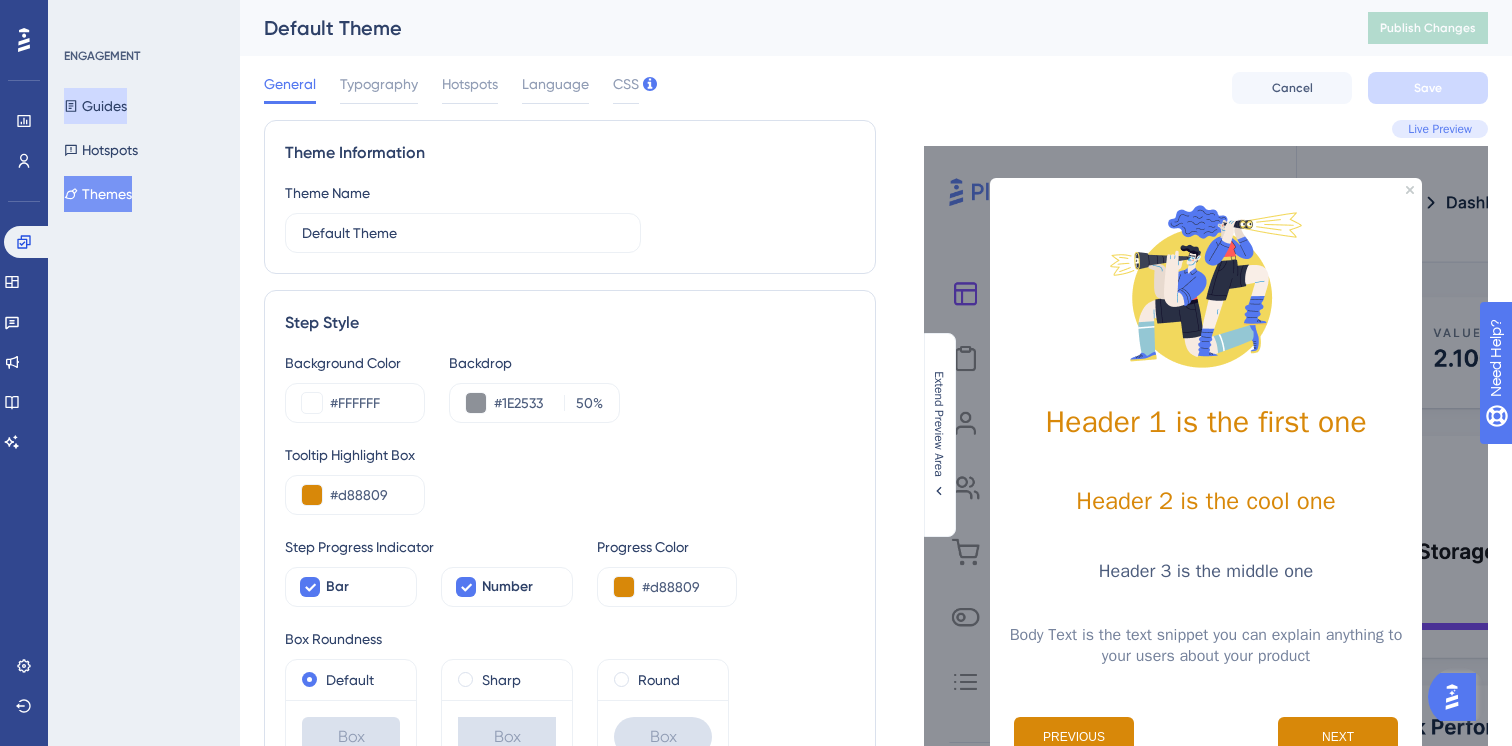 click on "Guides" at bounding box center (95, 106) 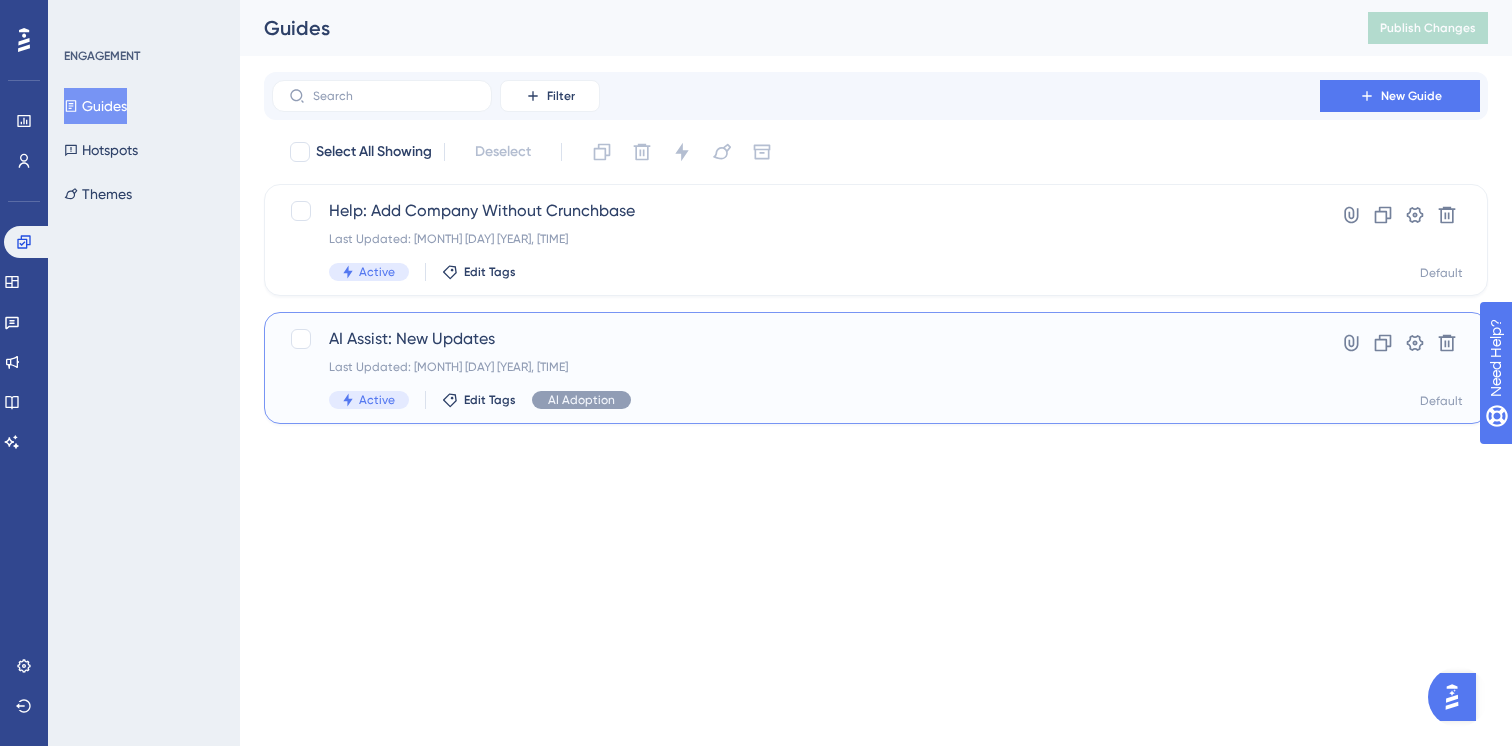 click on "AI Assist: New Updates Last Updated: [MONTH] [DAY] [YEAR], [TIME] Active Edit Tags AI Adoption" at bounding box center (796, 368) 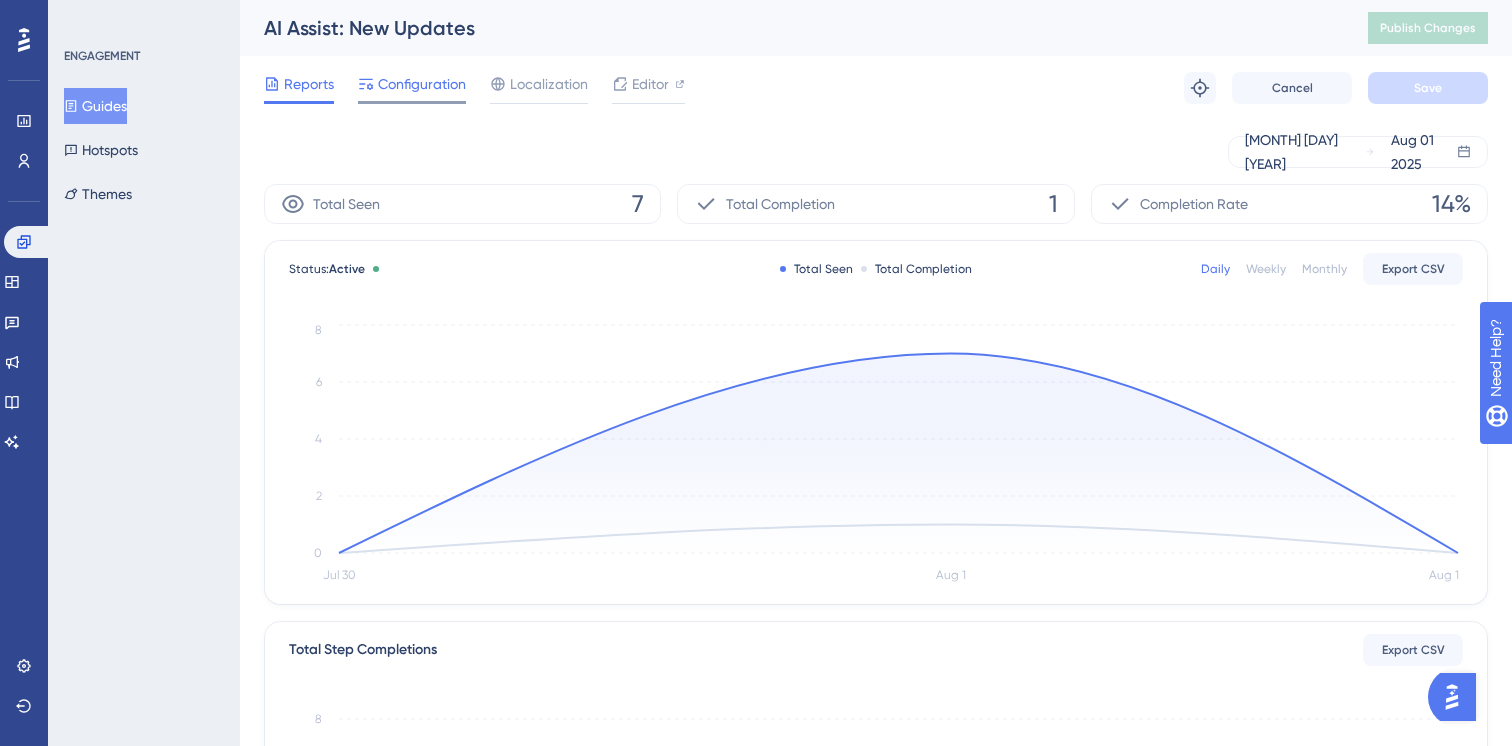 click on "Configuration" at bounding box center [422, 84] 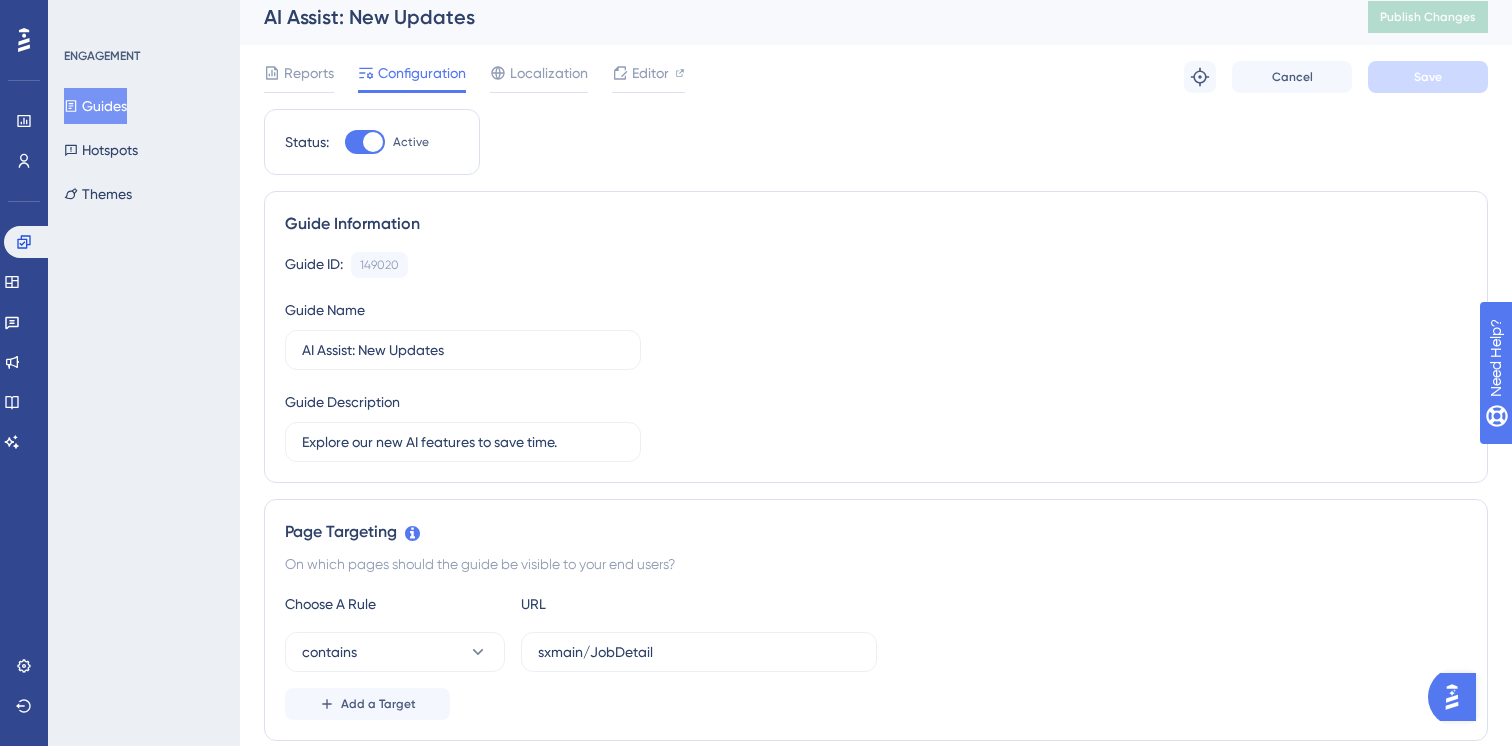 scroll, scrollTop: 0, scrollLeft: 0, axis: both 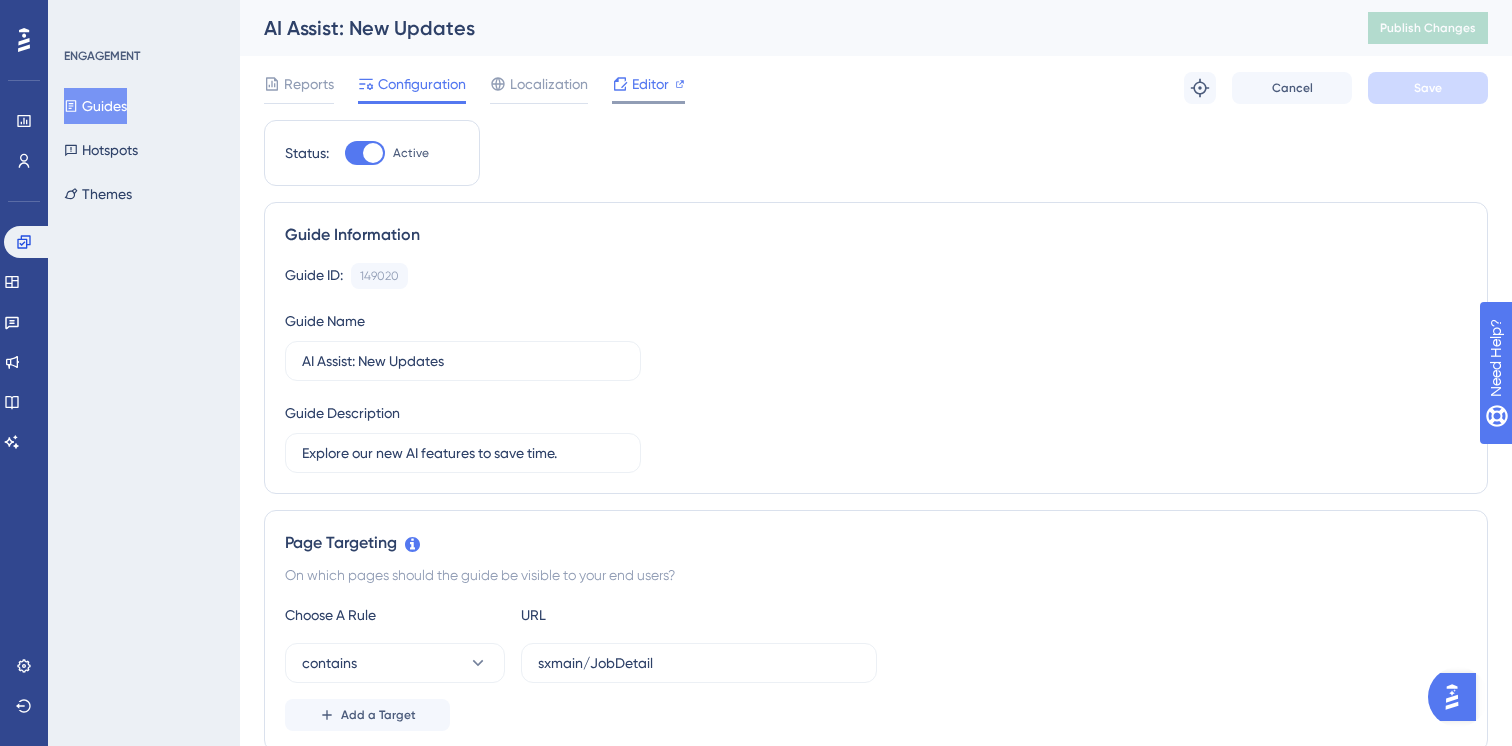 click on "Editor" at bounding box center (650, 84) 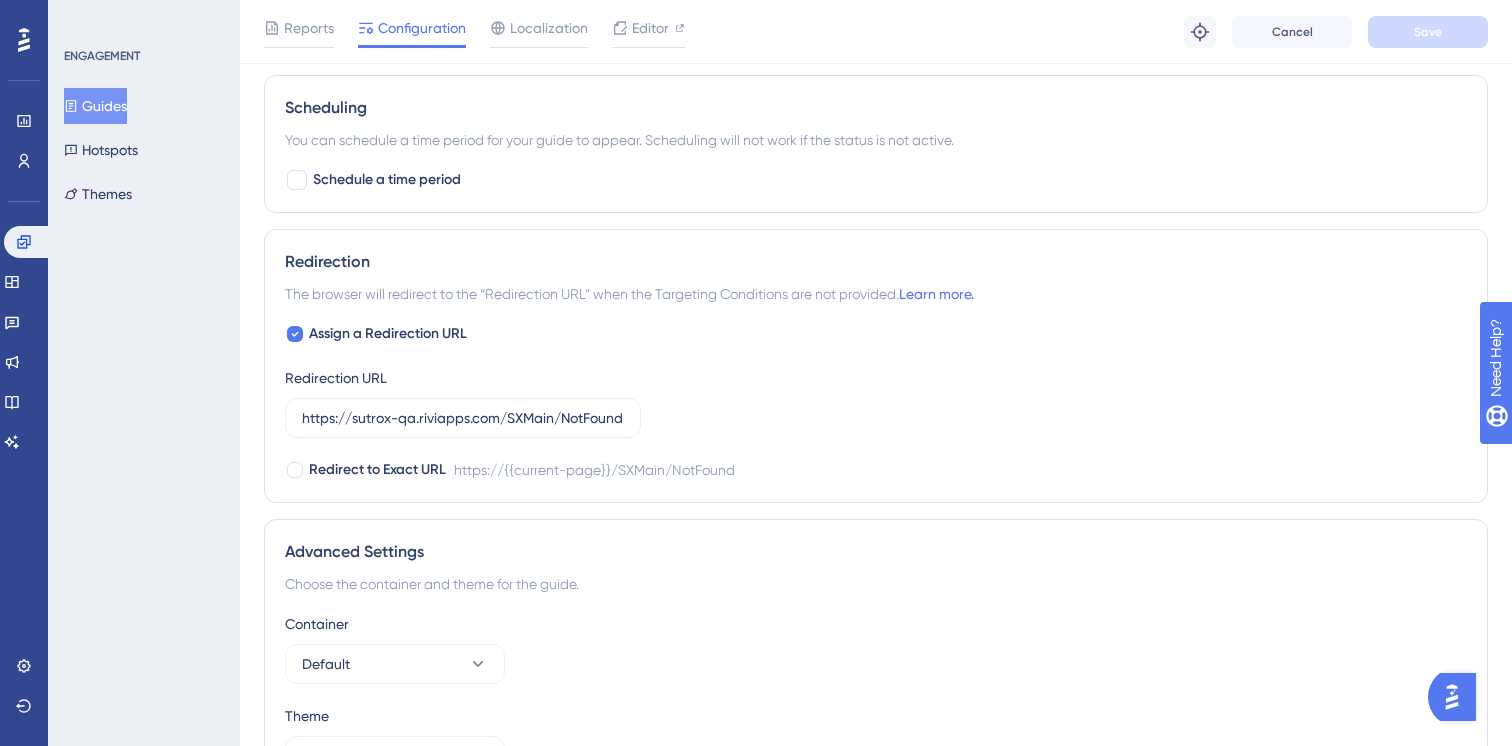 scroll, scrollTop: 1384, scrollLeft: 0, axis: vertical 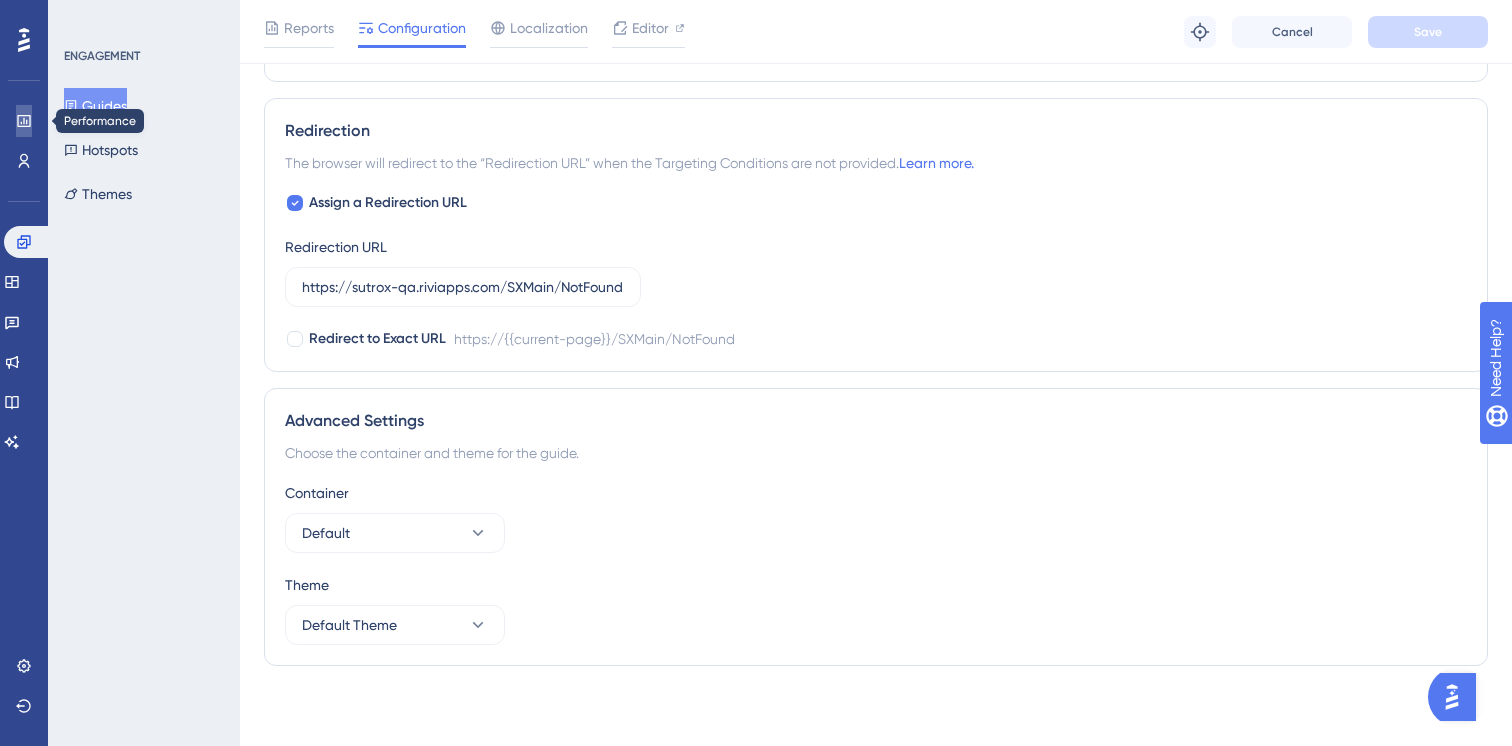 click 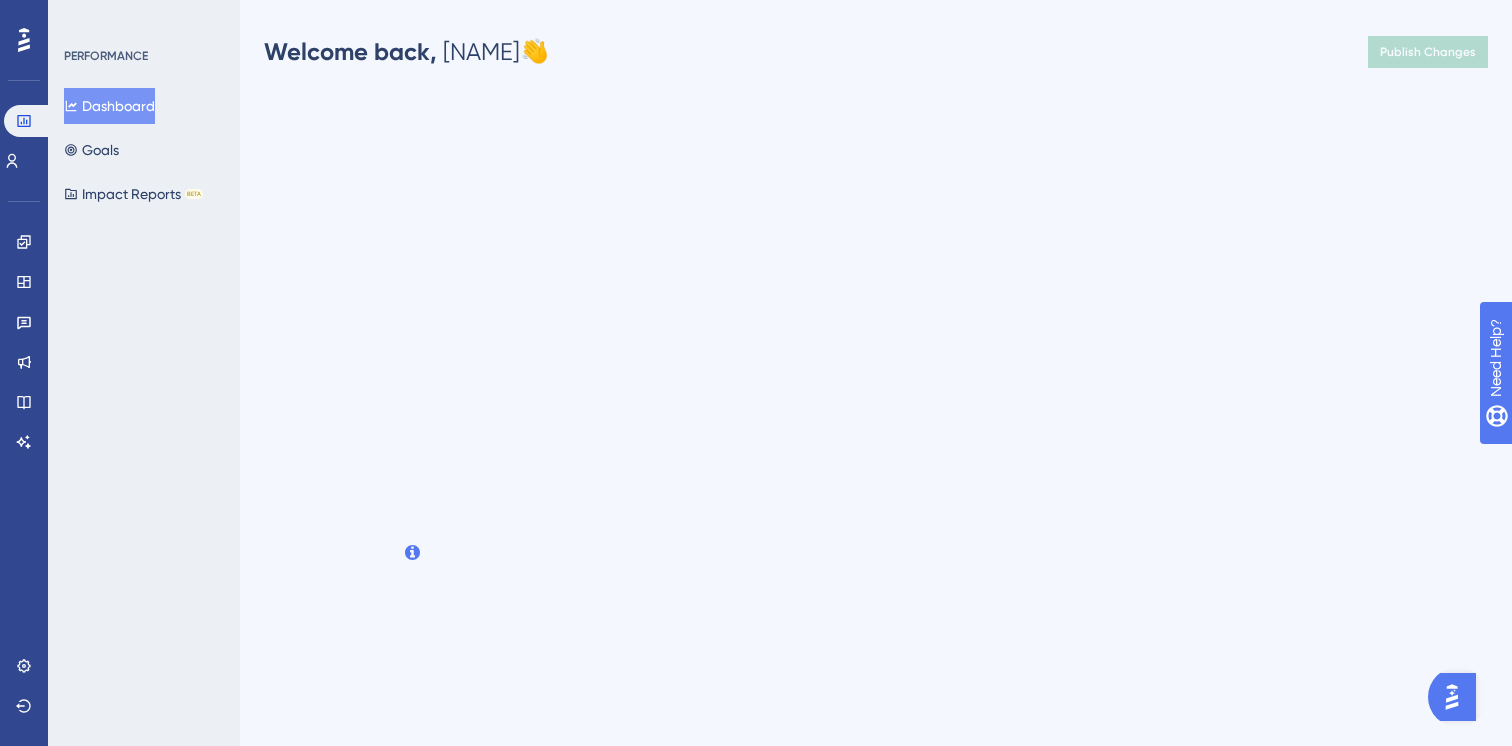 scroll, scrollTop: 0, scrollLeft: 0, axis: both 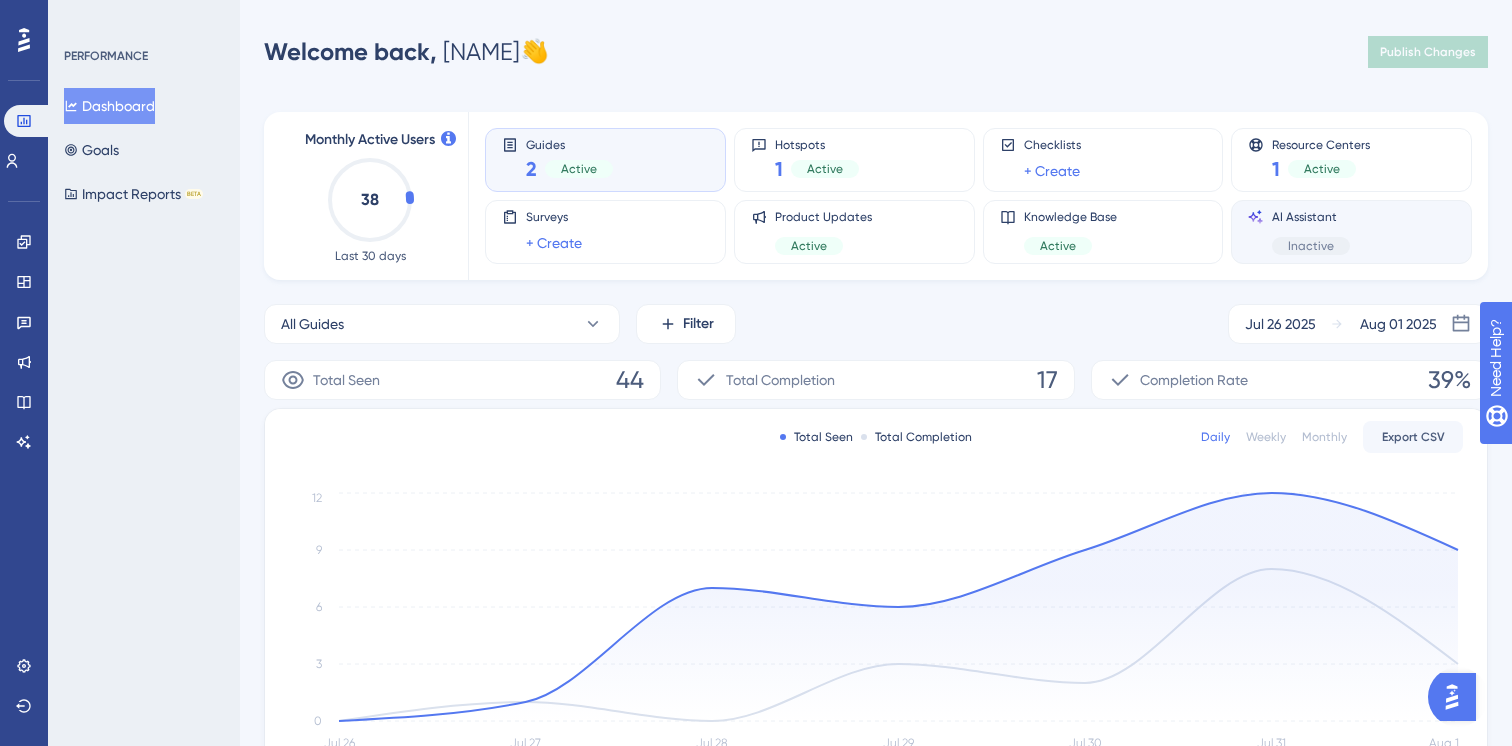 click on "AI Assistant" at bounding box center [1311, 217] 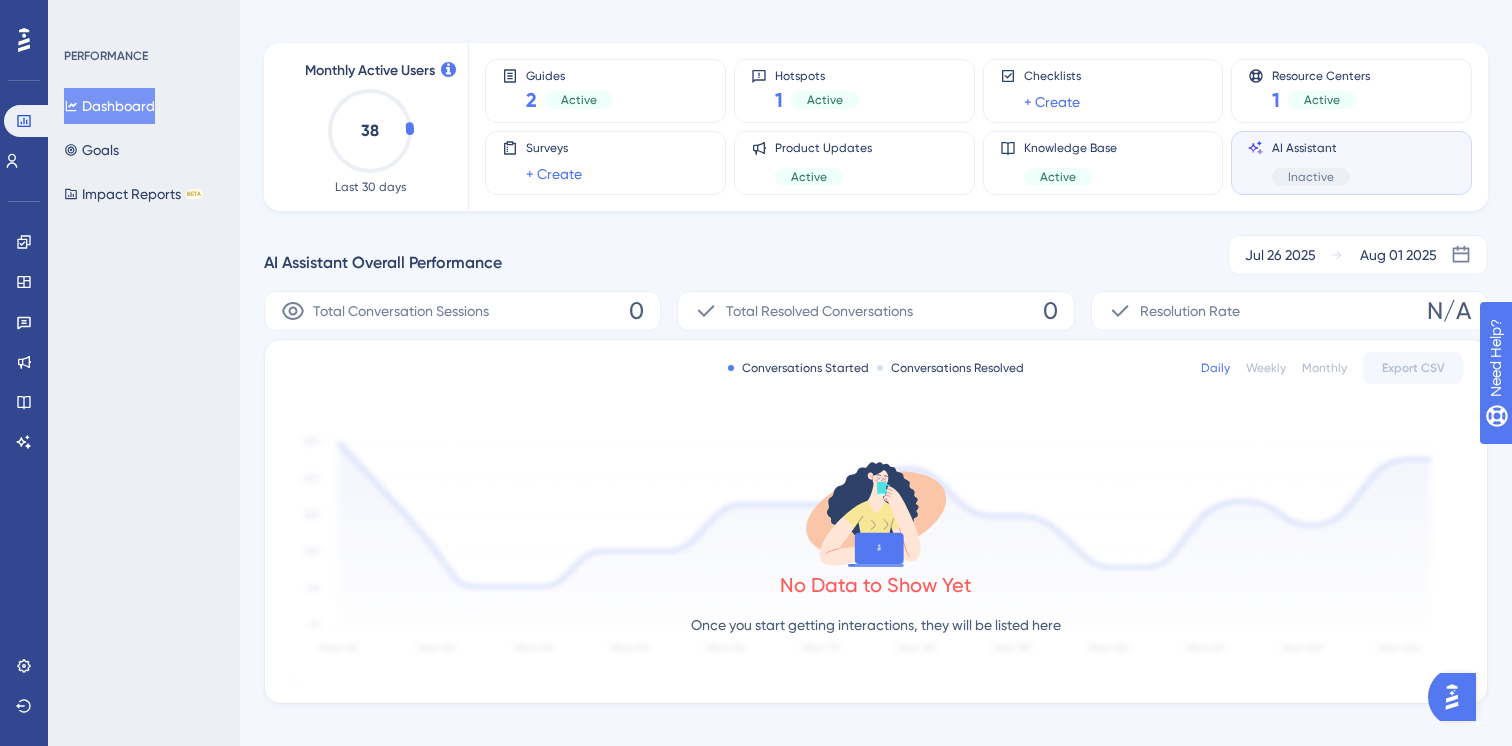 scroll, scrollTop: 91, scrollLeft: 0, axis: vertical 